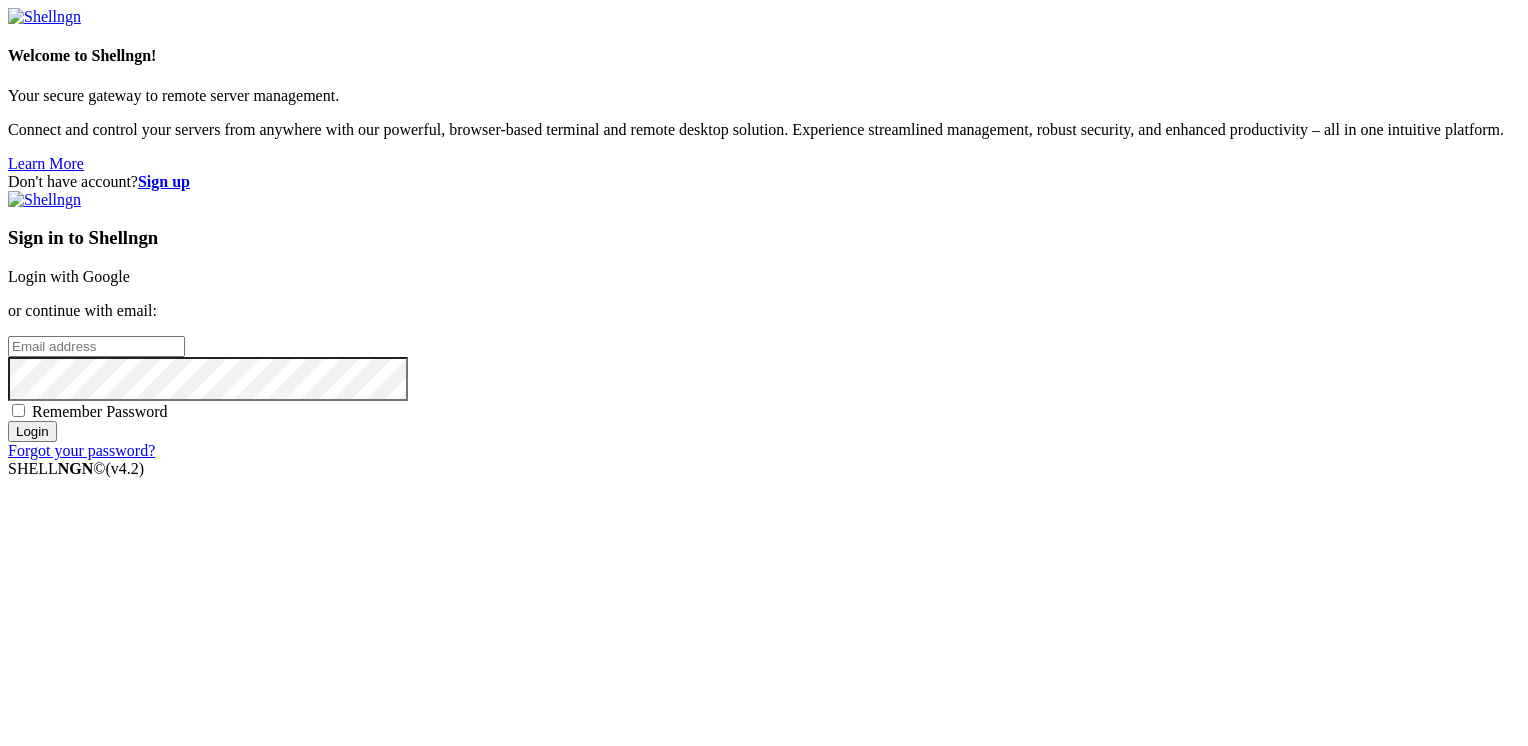 scroll, scrollTop: 0, scrollLeft: 0, axis: both 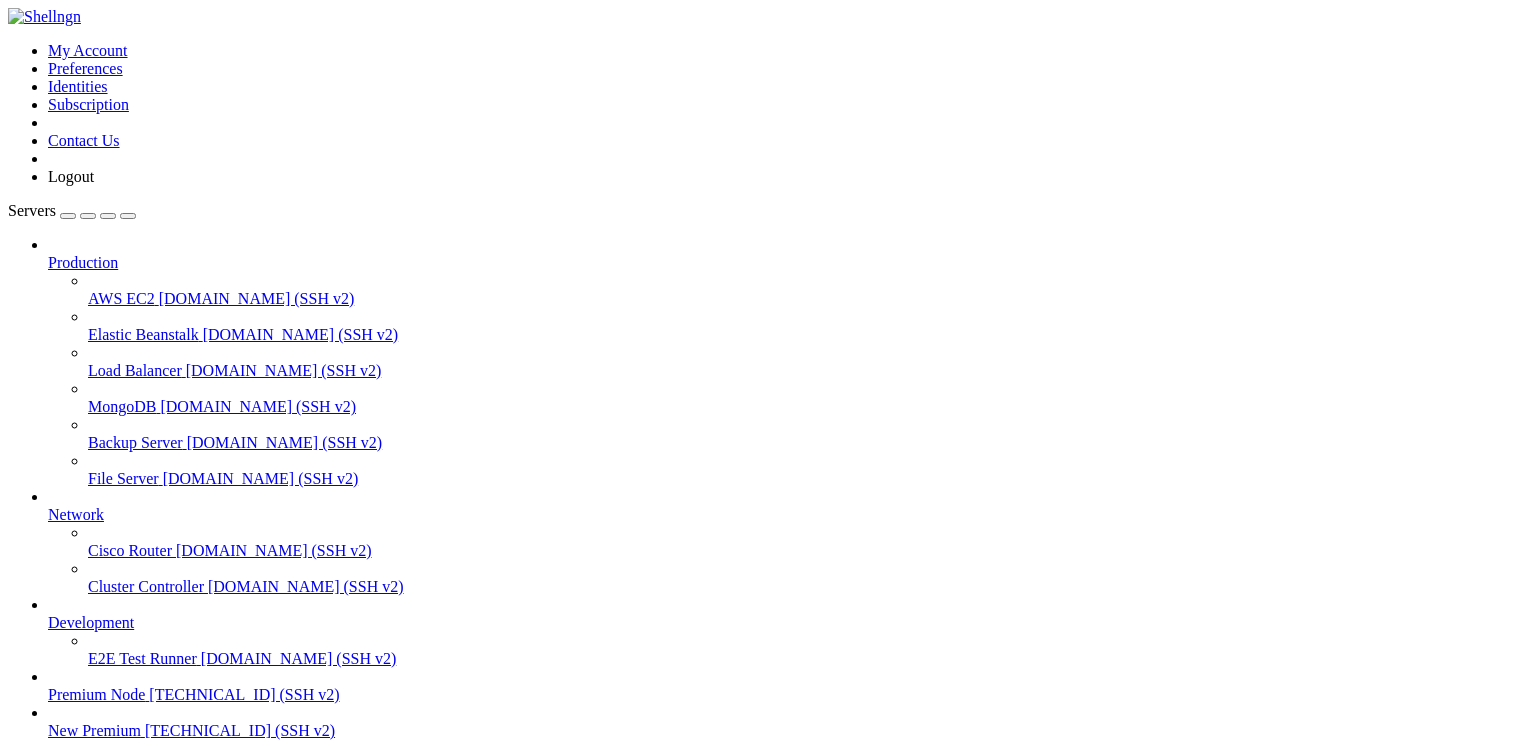 click on "Delete" at bounding box center (69, 1014) 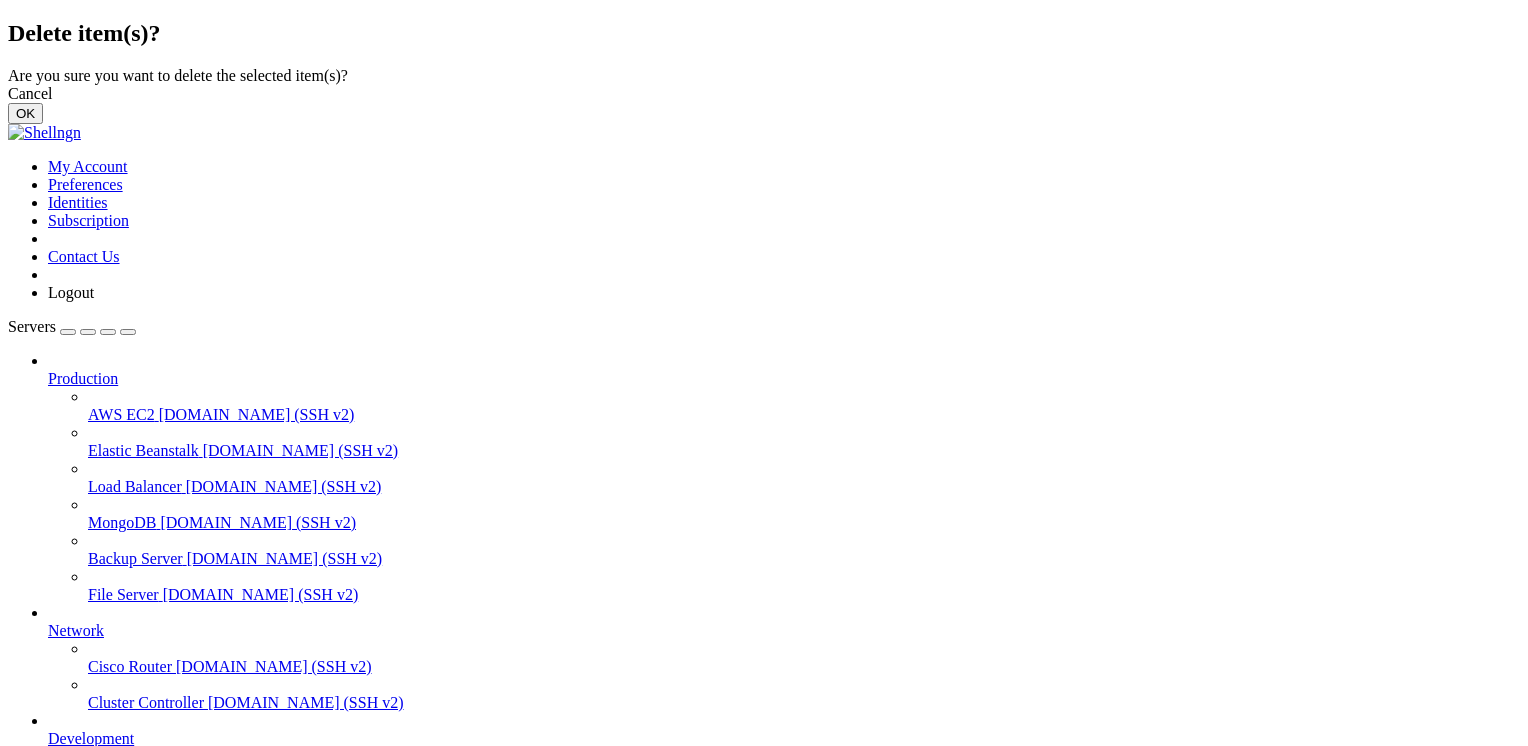 click on "OK" at bounding box center (25, 113) 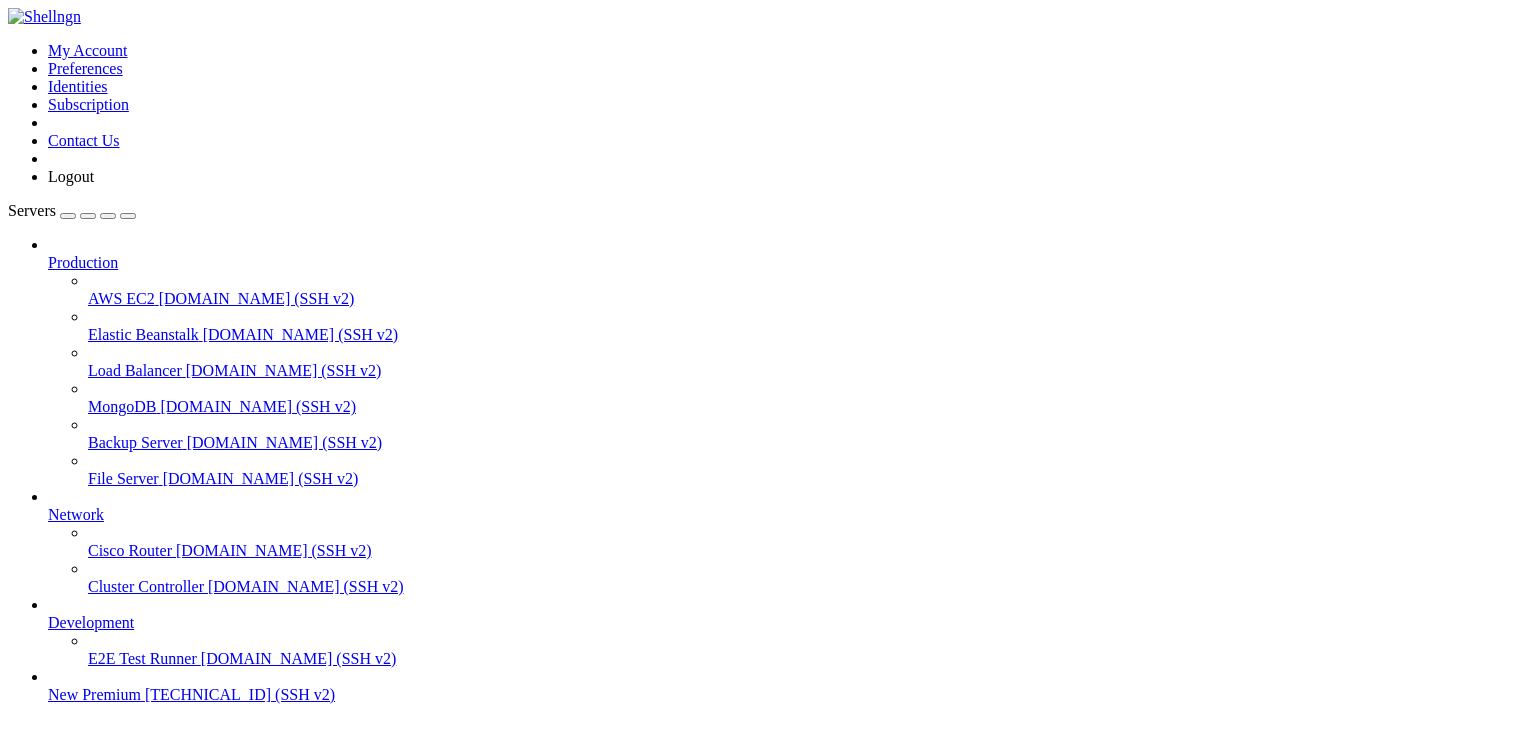 scroll, scrollTop: 60, scrollLeft: 0, axis: vertical 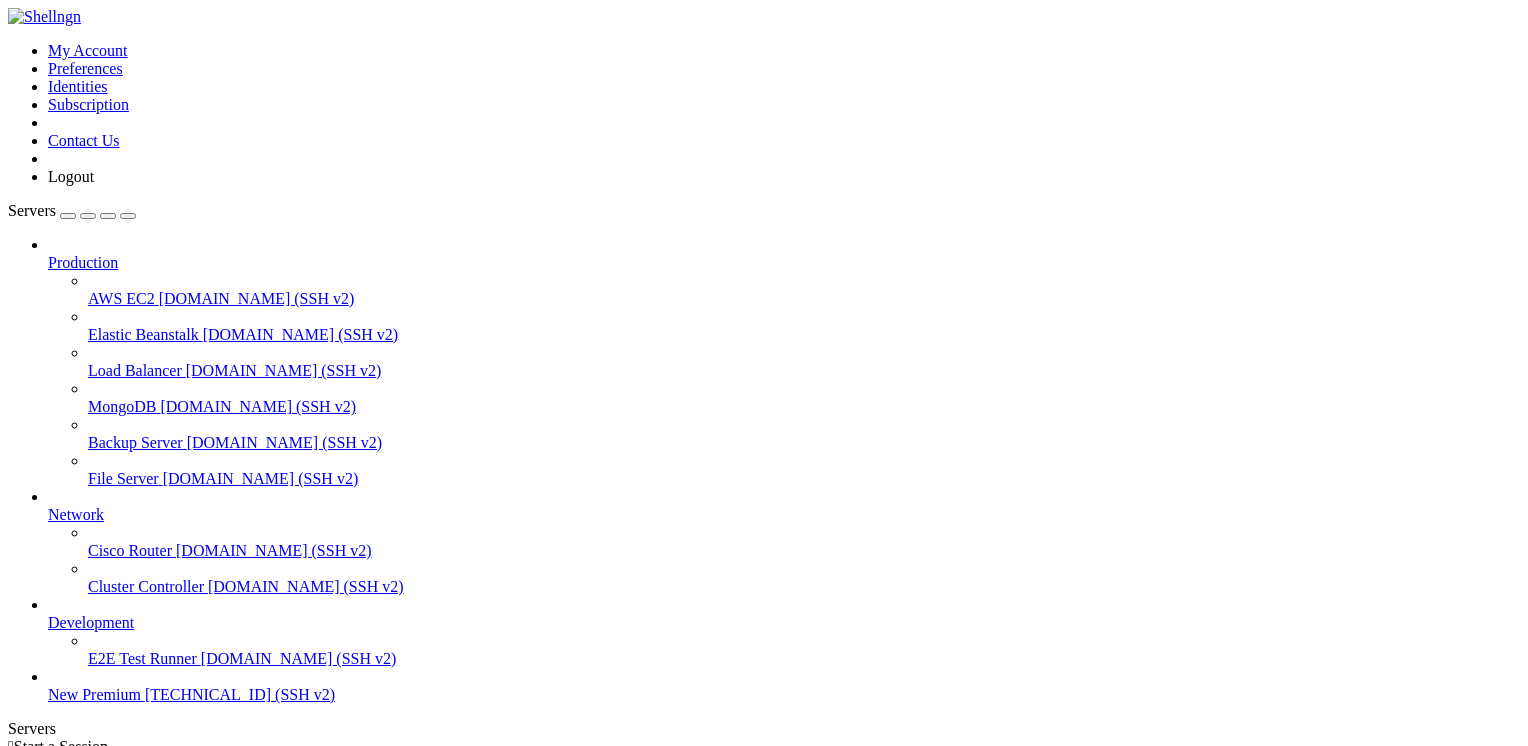 click on "Properties" at bounding box center (80, 1014) 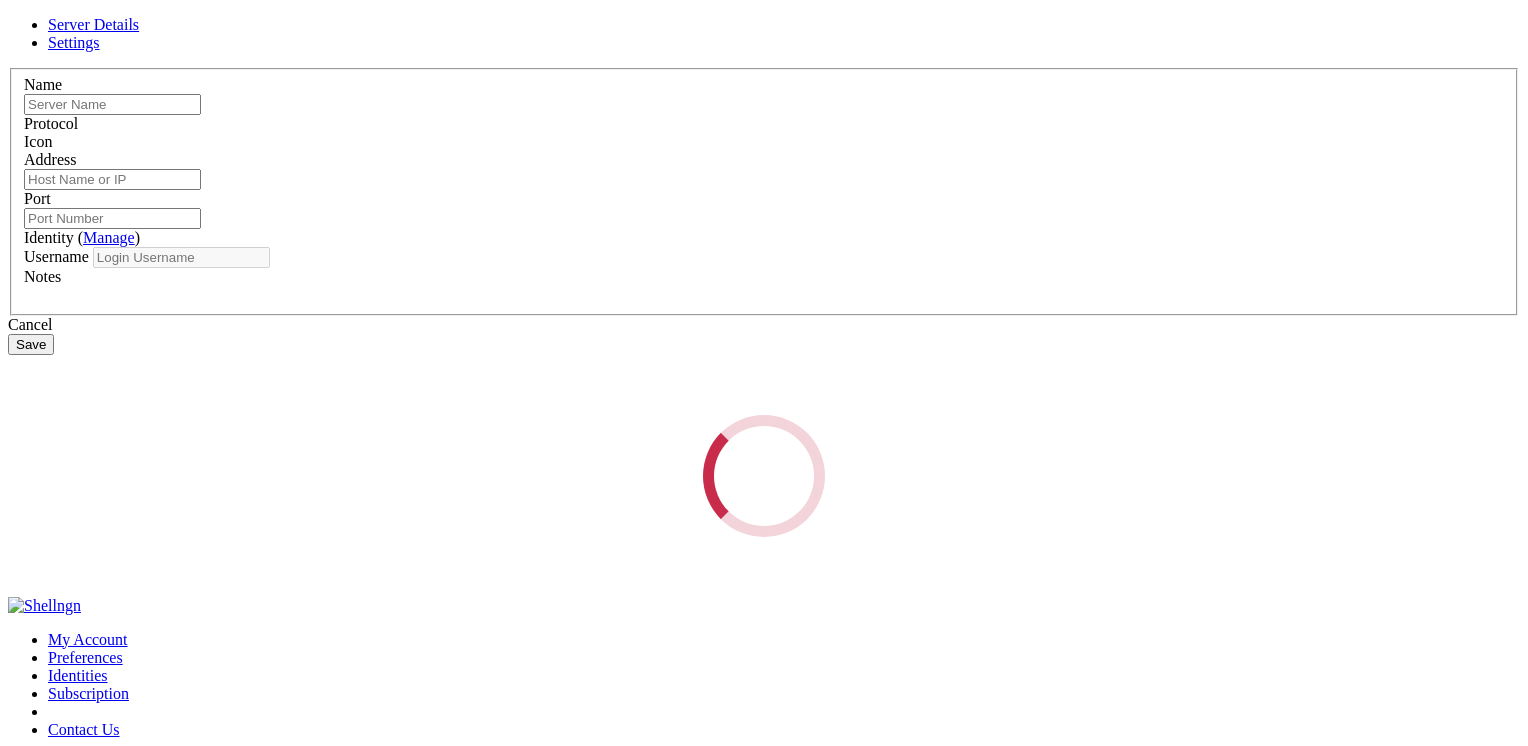 type on "New Premium" 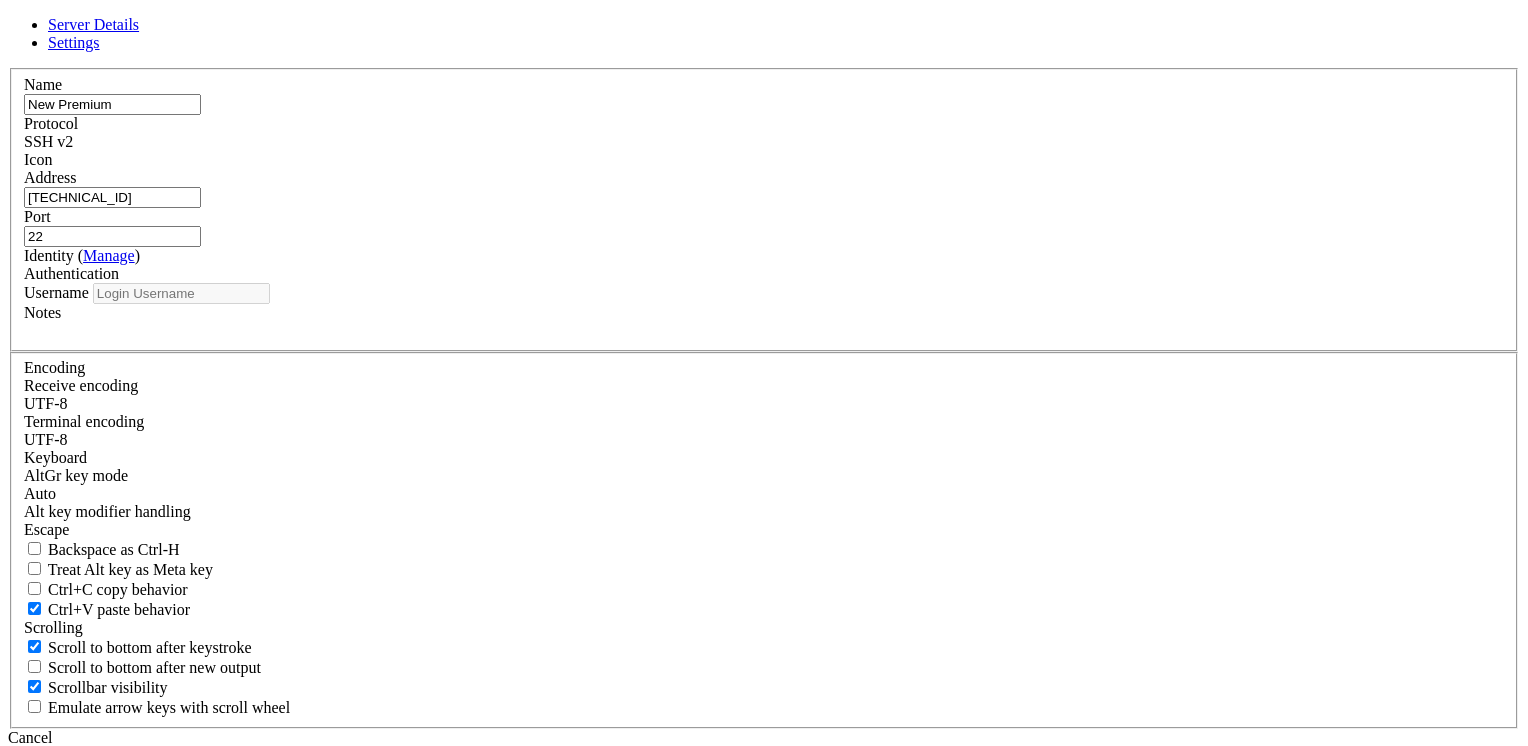 type on "root" 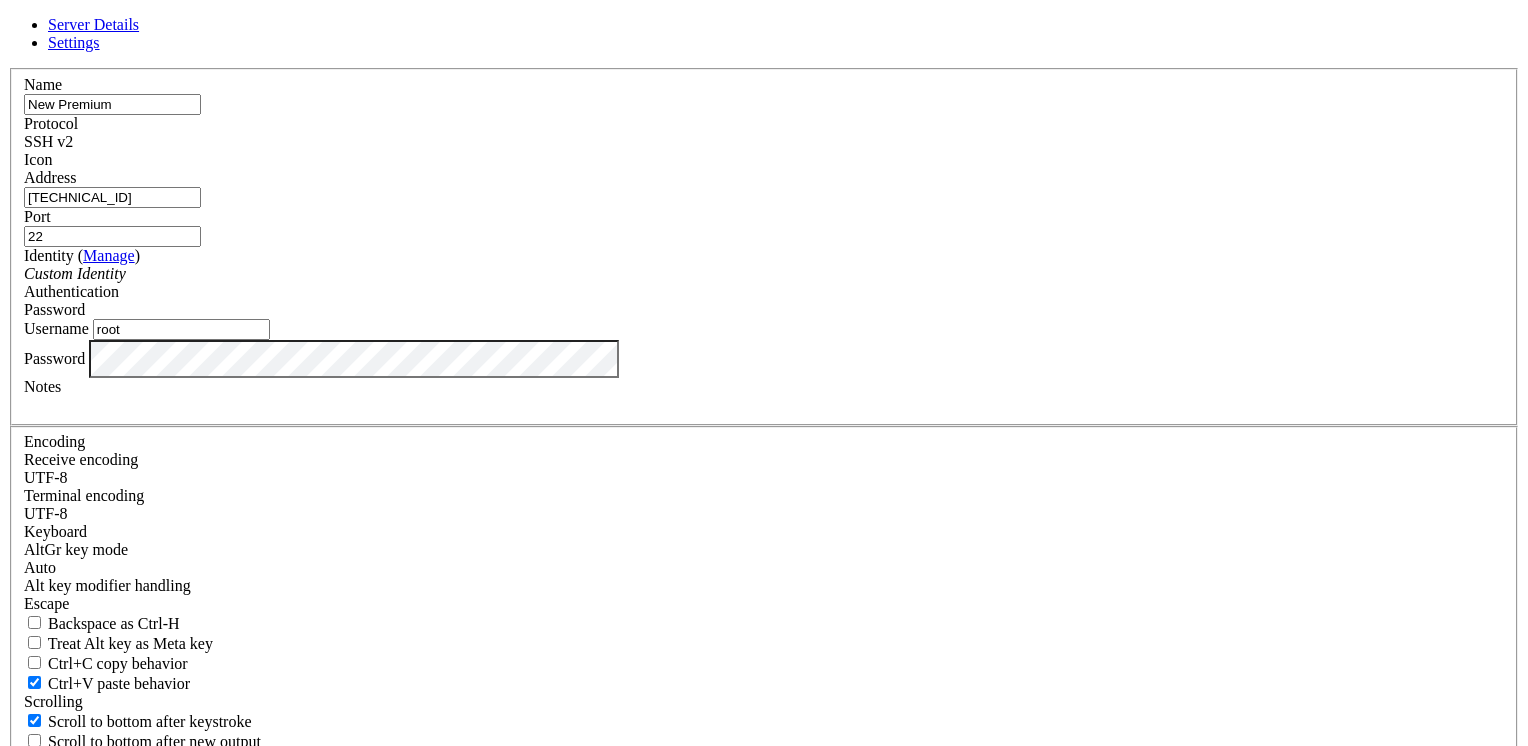 click on "Cancel" at bounding box center (764, 812) 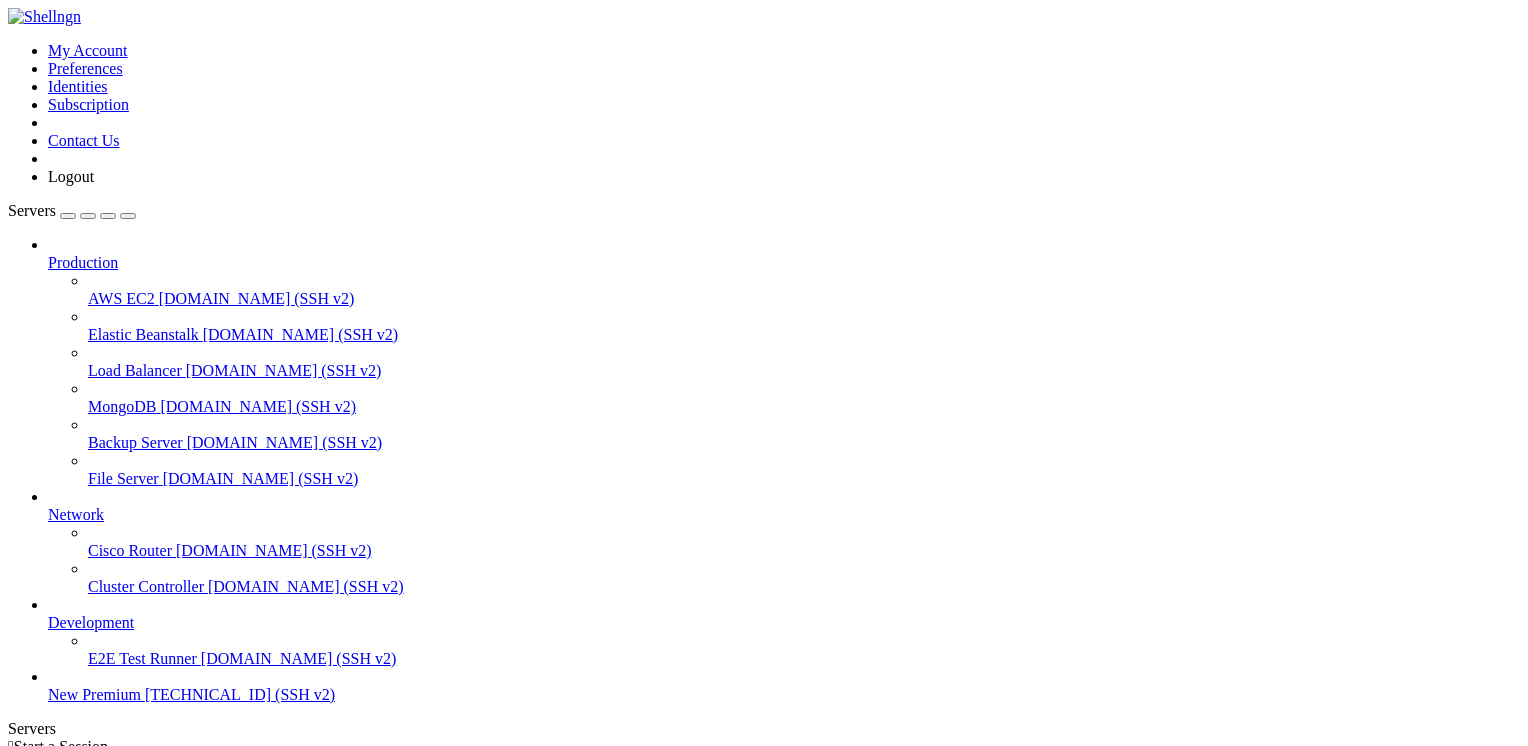 click on "Delete" at bounding box center (139, 979) 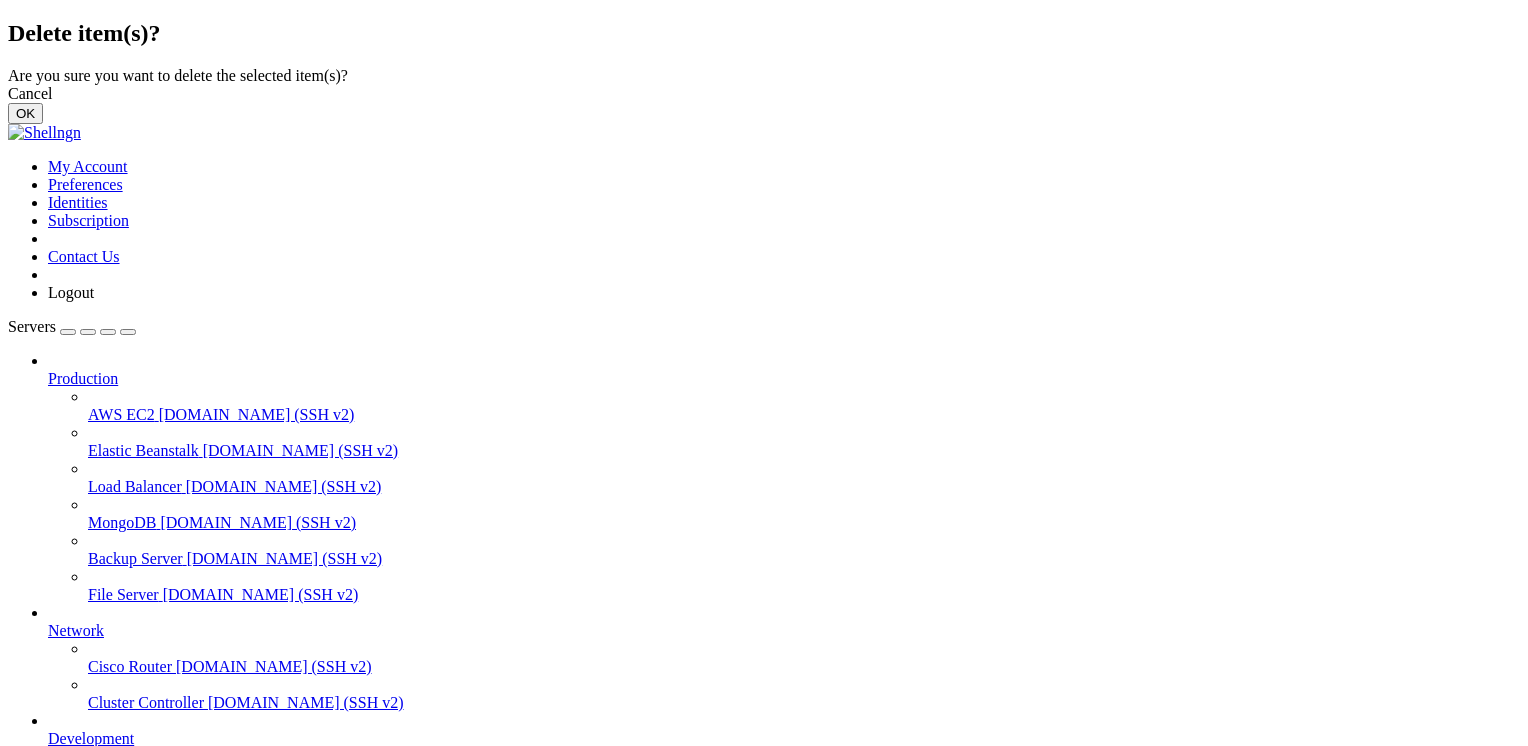 click on "OK" at bounding box center (25, 113) 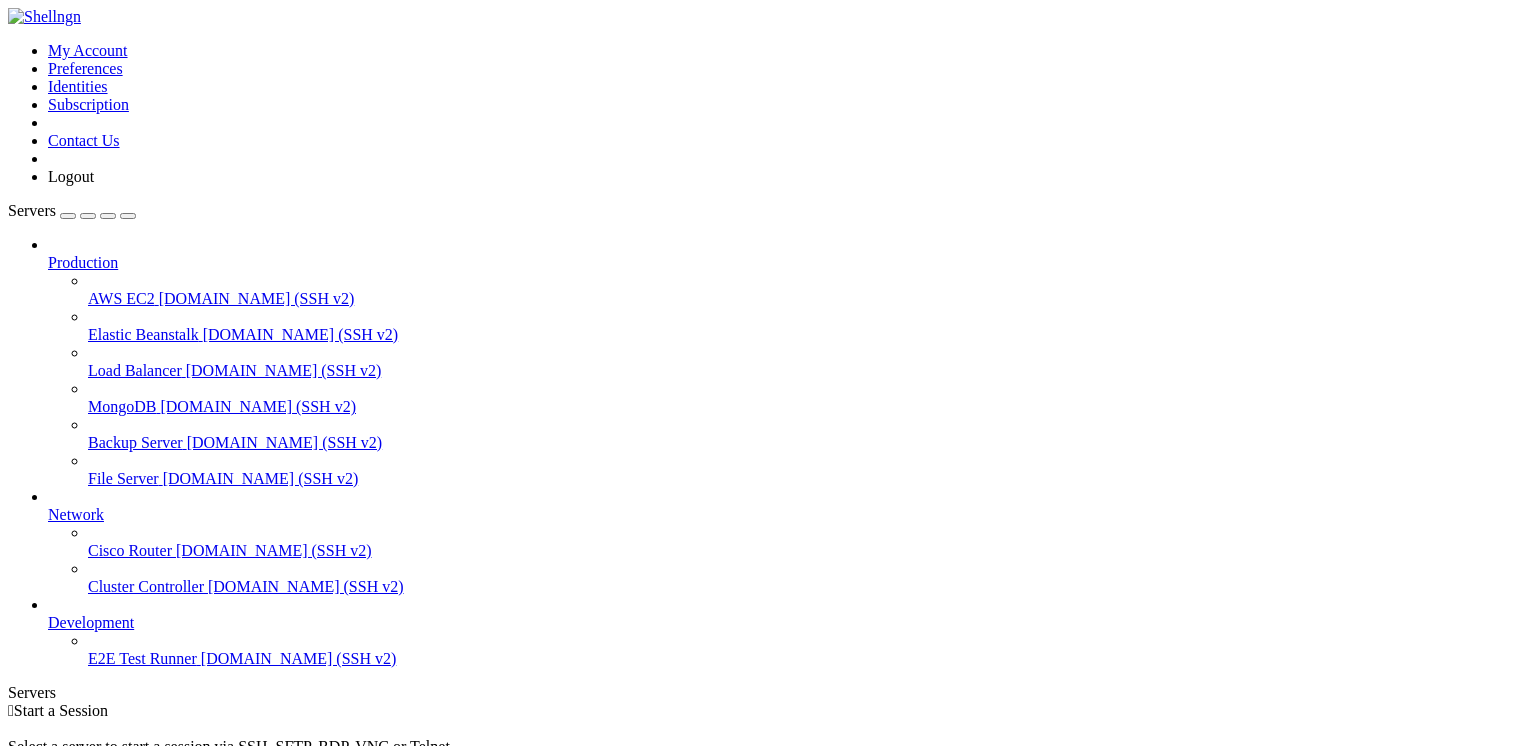 scroll, scrollTop: 7, scrollLeft: 0, axis: vertical 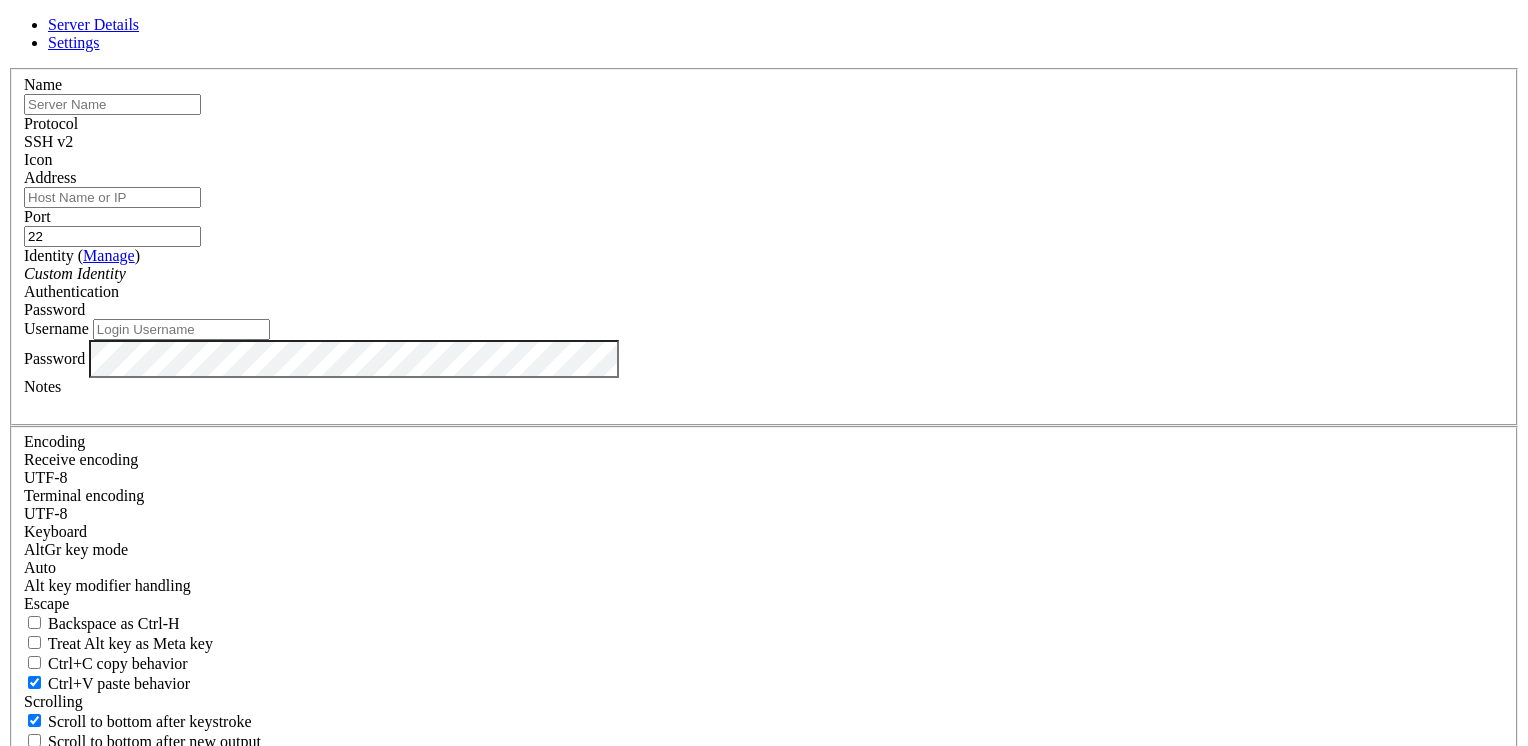 click on "Address" at bounding box center [50, 177] 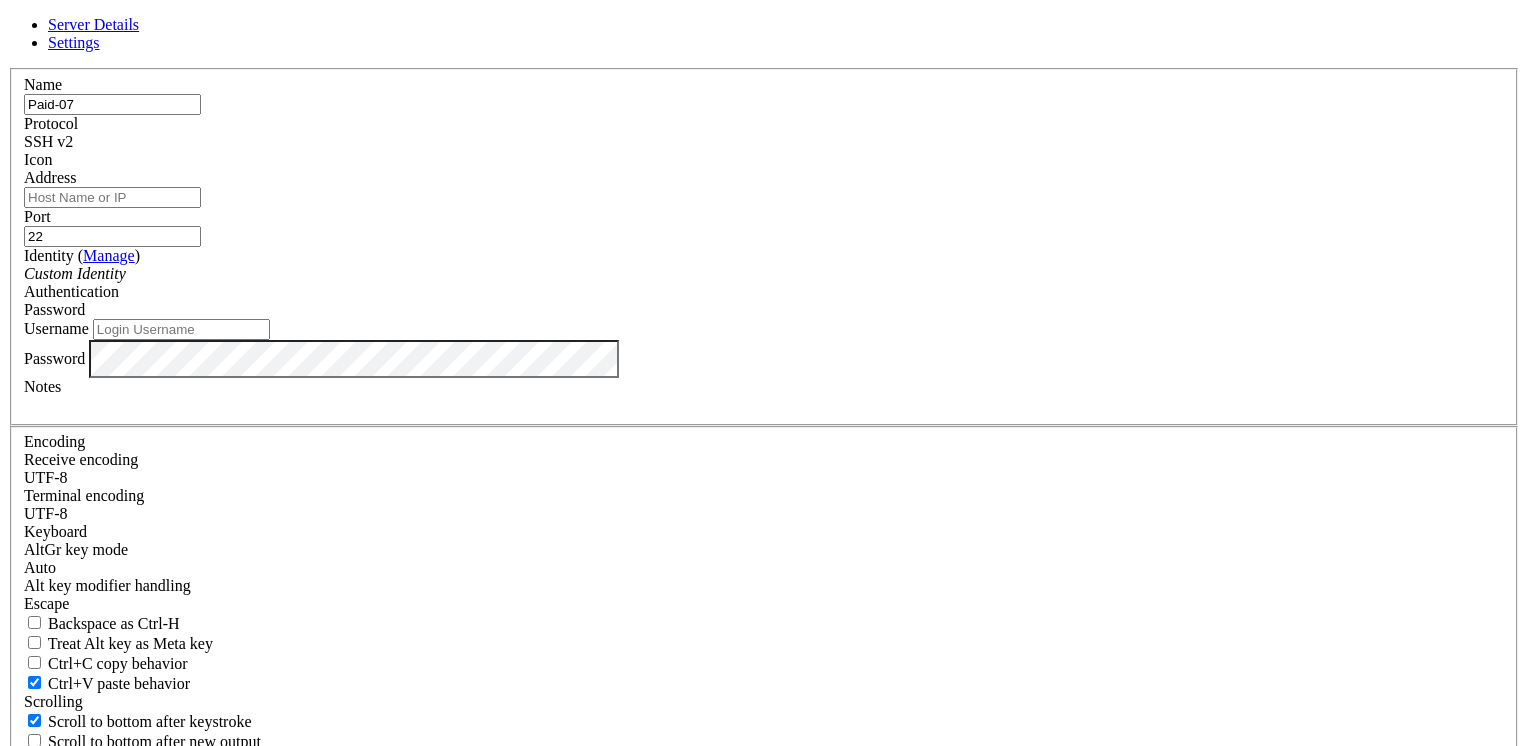 type on "Paid-07" 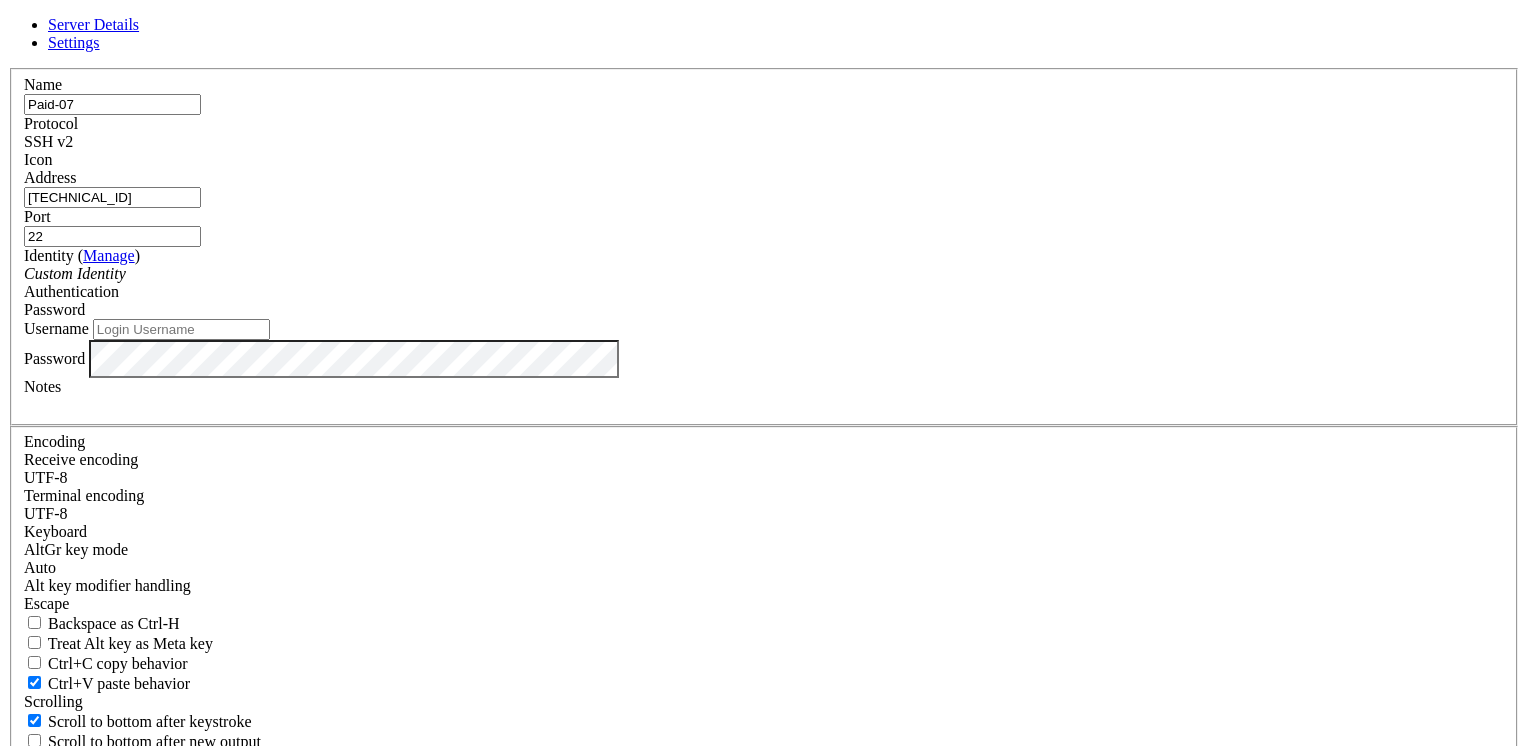 type on "[TECHNICAL_ID]" 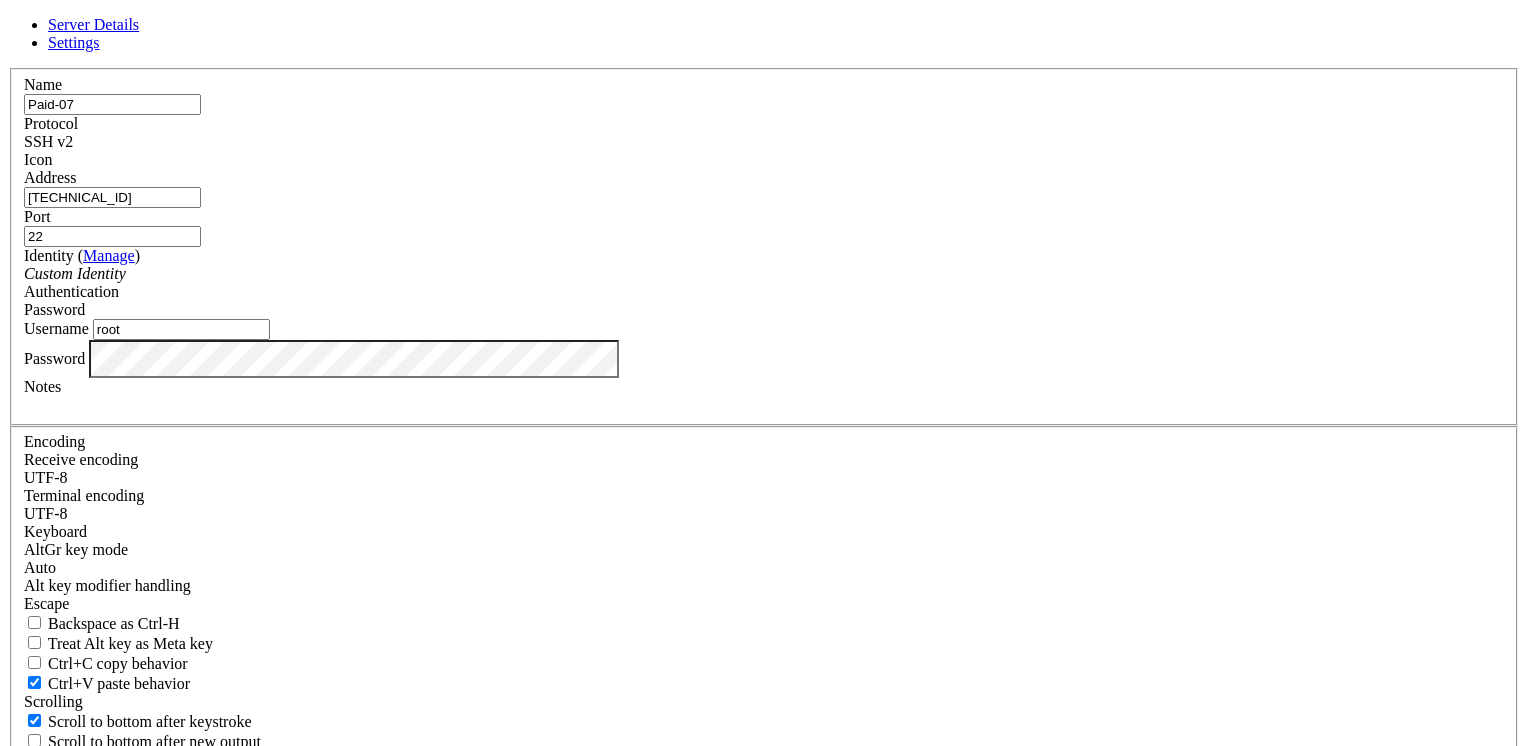 type on "root" 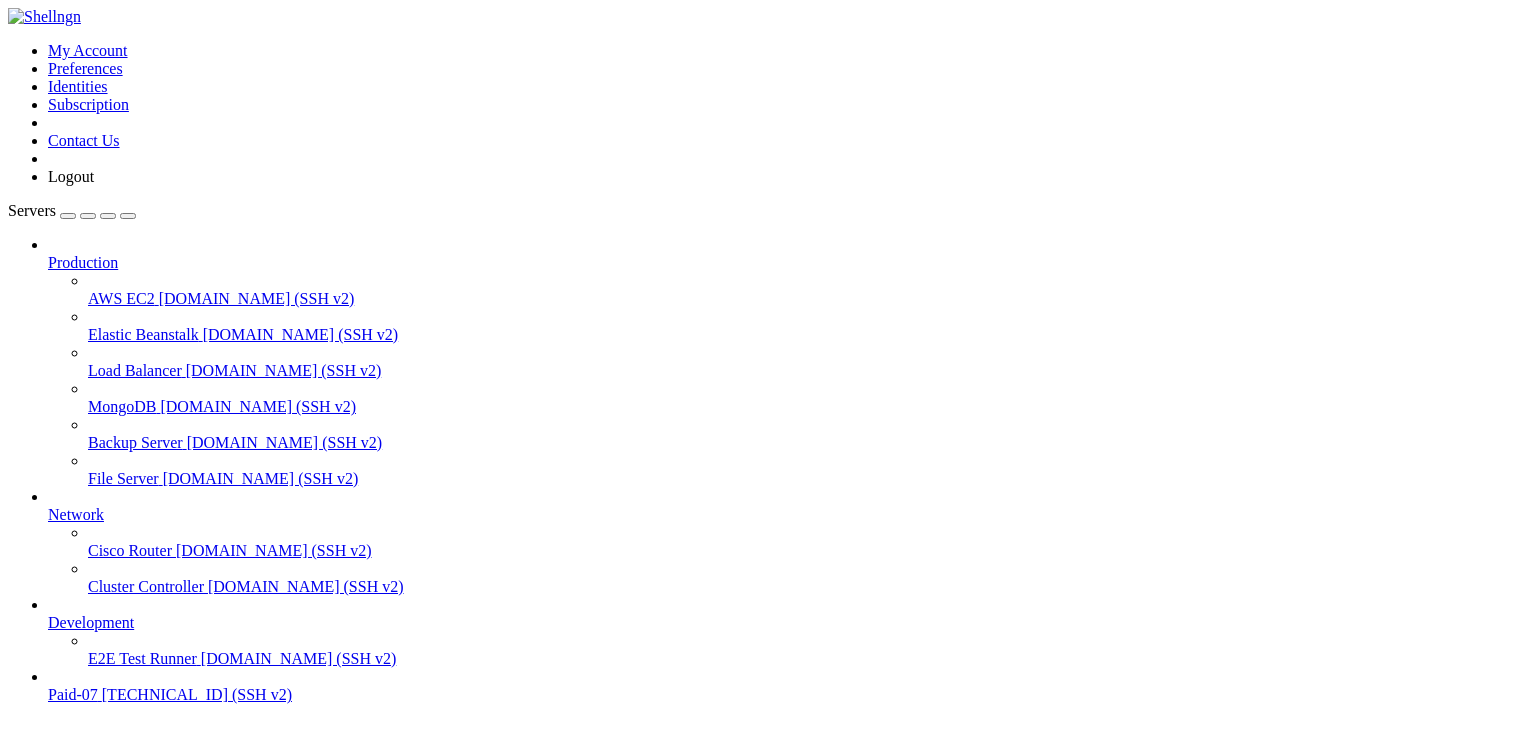 scroll, scrollTop: 60, scrollLeft: 0, axis: vertical 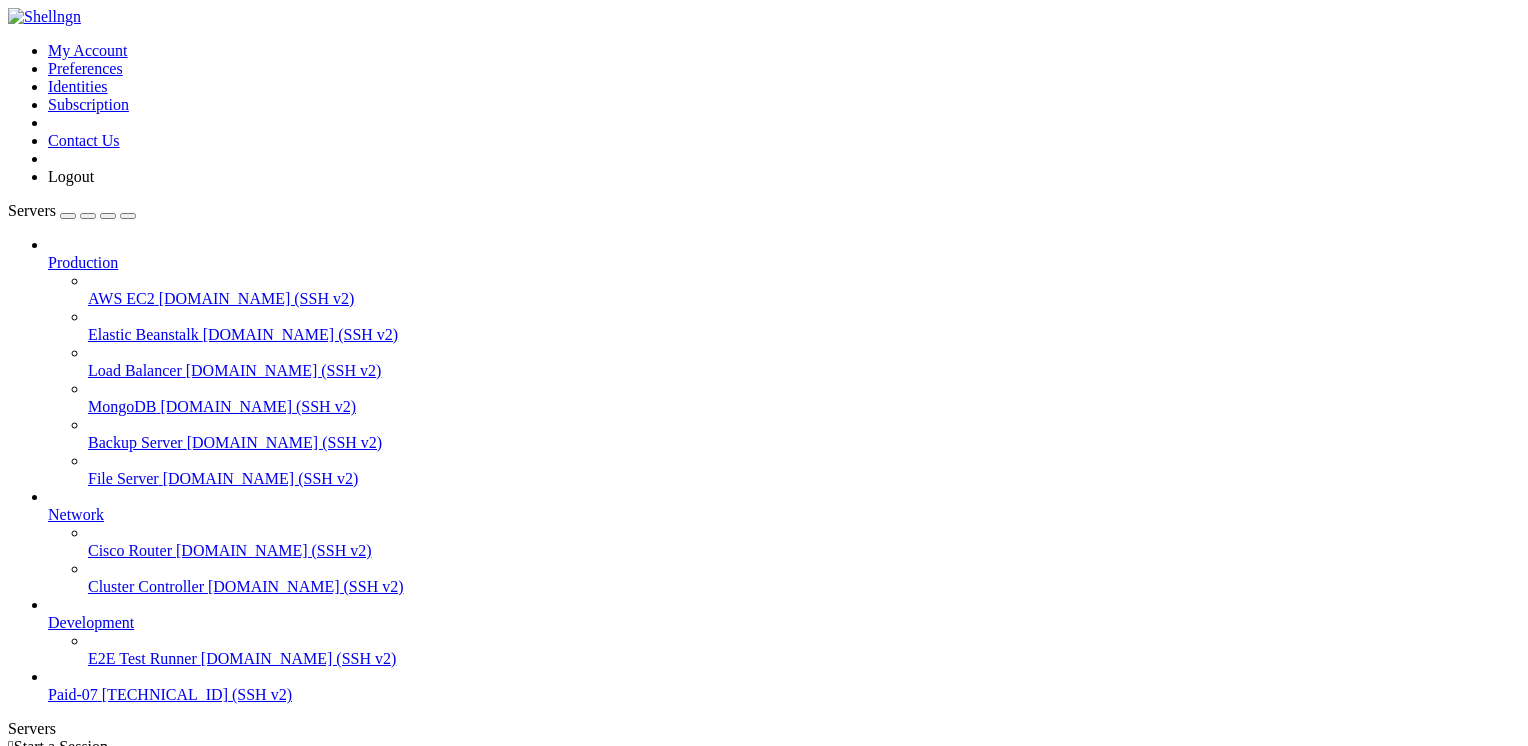 click on "Paid-07" at bounding box center [73, 694] 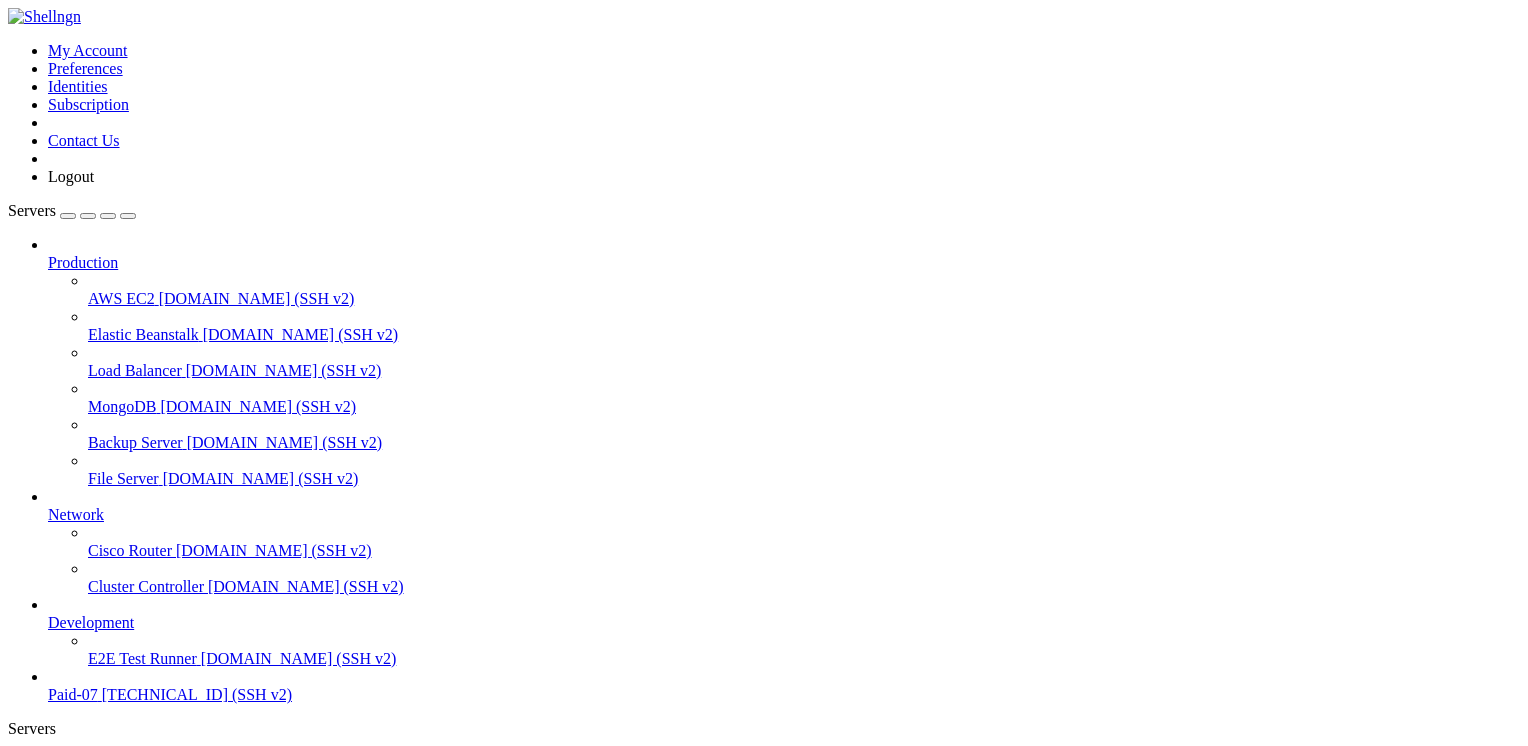 scroll, scrollTop: 0, scrollLeft: 0, axis: both 